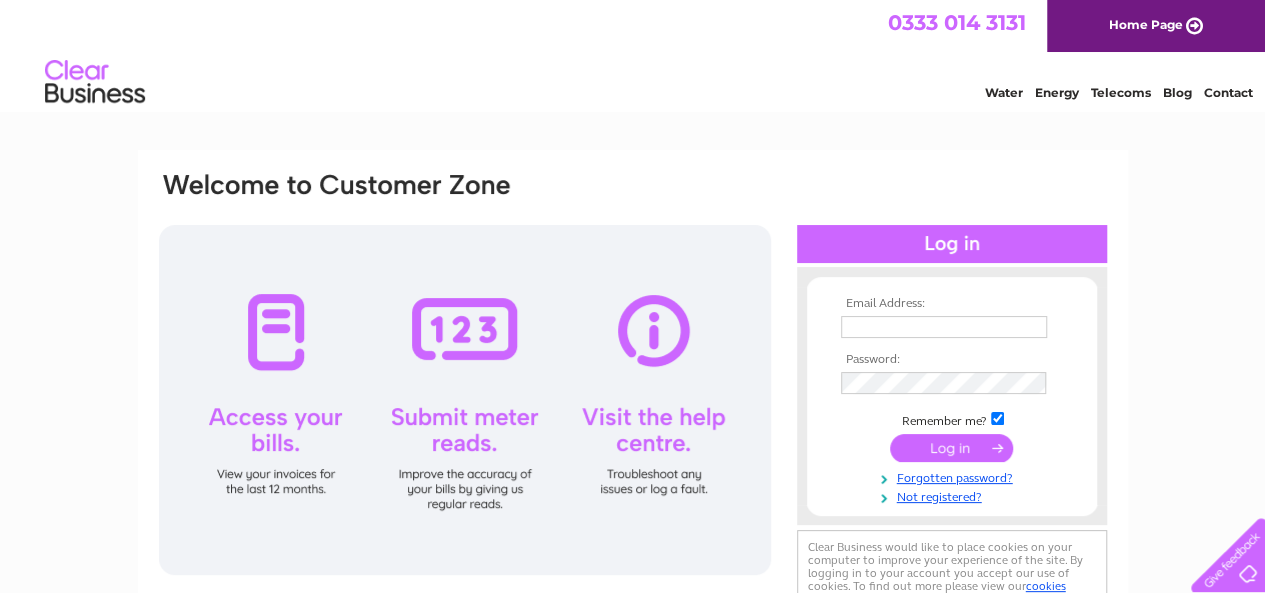 scroll, scrollTop: 0, scrollLeft: 0, axis: both 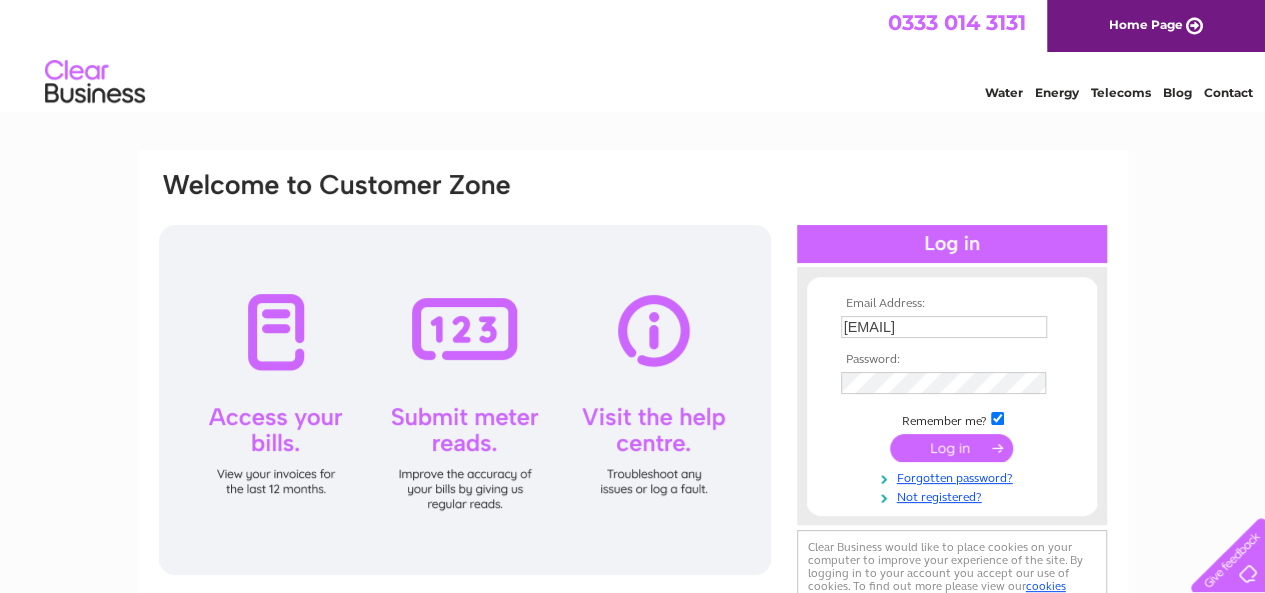 click at bounding box center [951, 448] 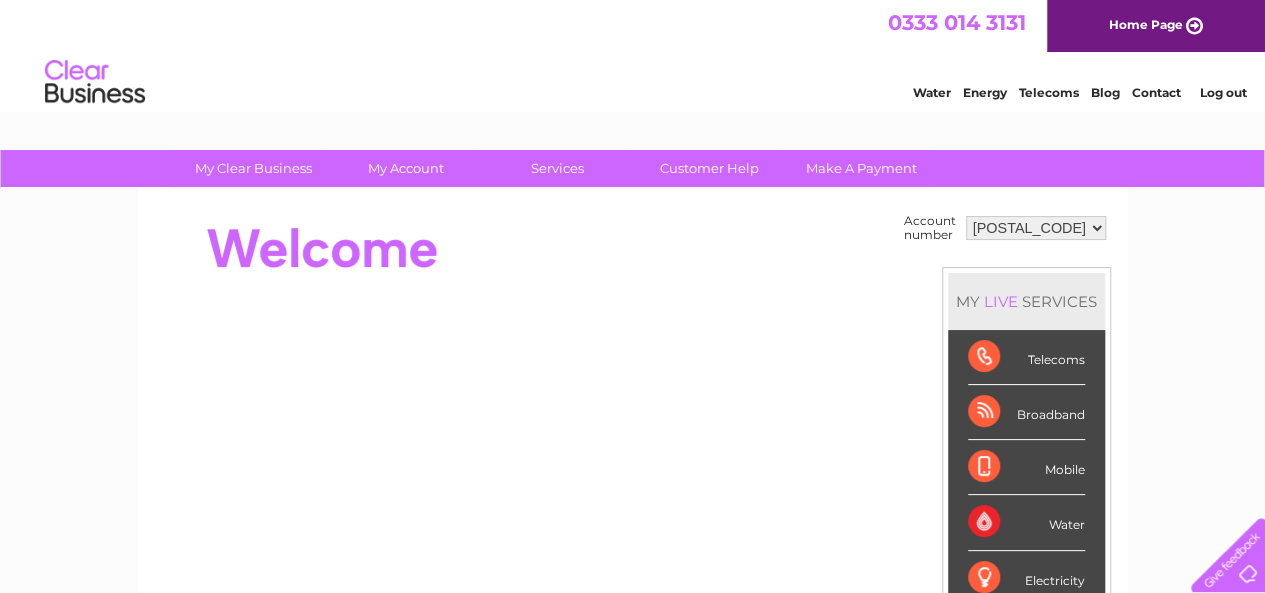 scroll, scrollTop: 0, scrollLeft: 0, axis: both 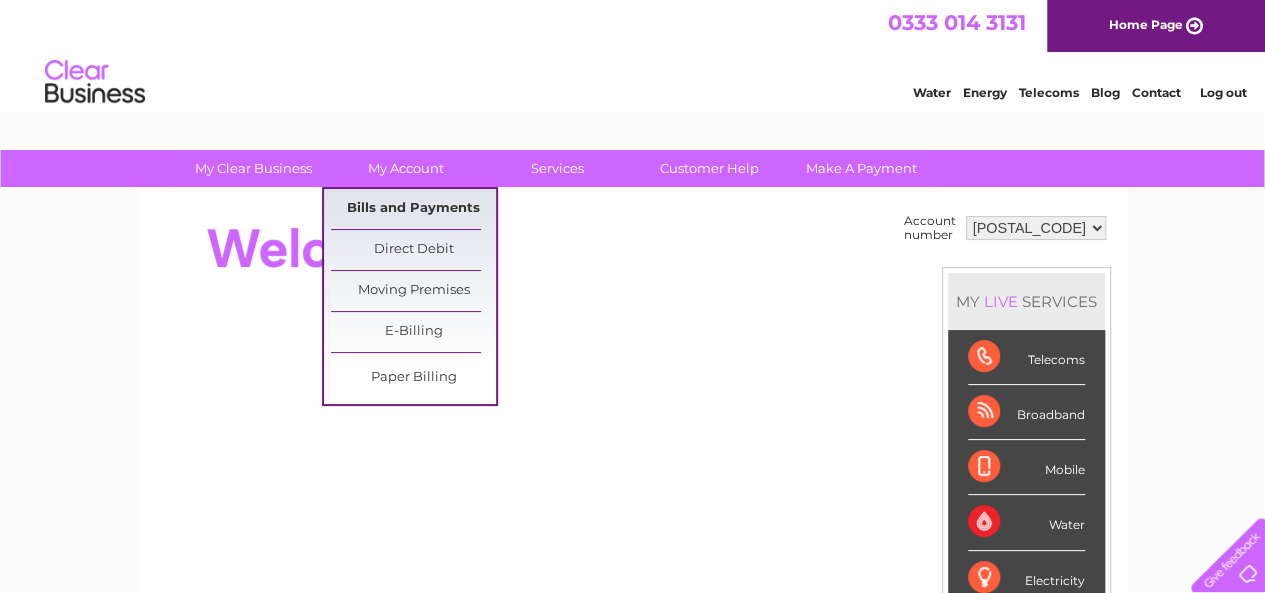 click on "Bills and Payments" at bounding box center [413, 209] 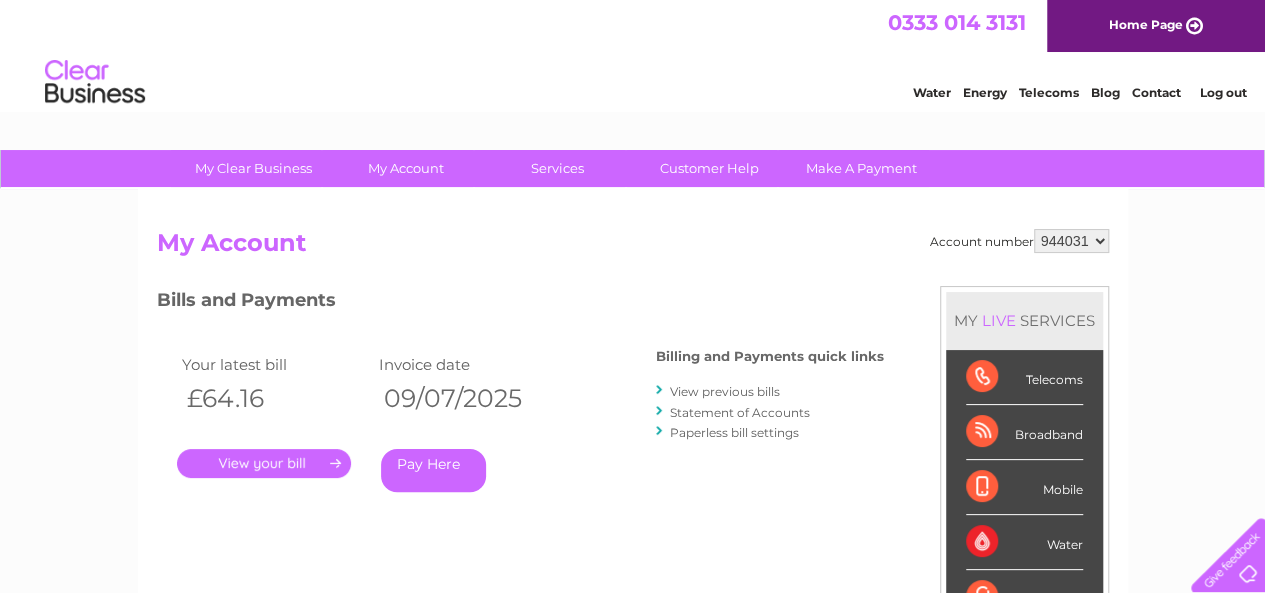 scroll, scrollTop: 0, scrollLeft: 0, axis: both 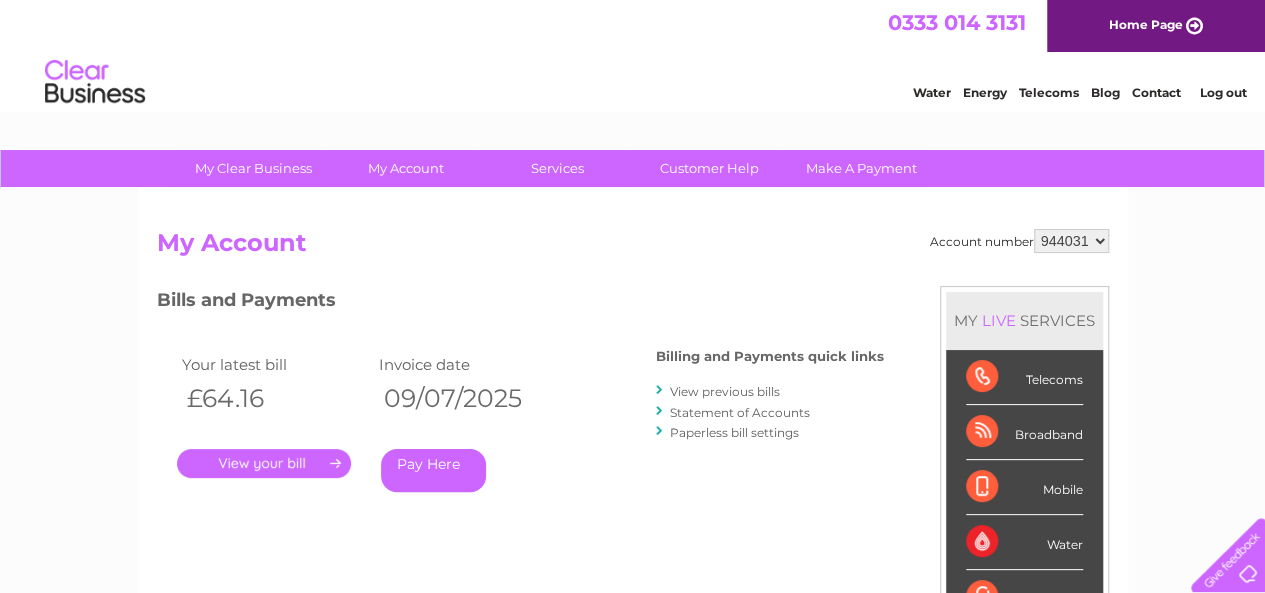 click on "." at bounding box center (264, 463) 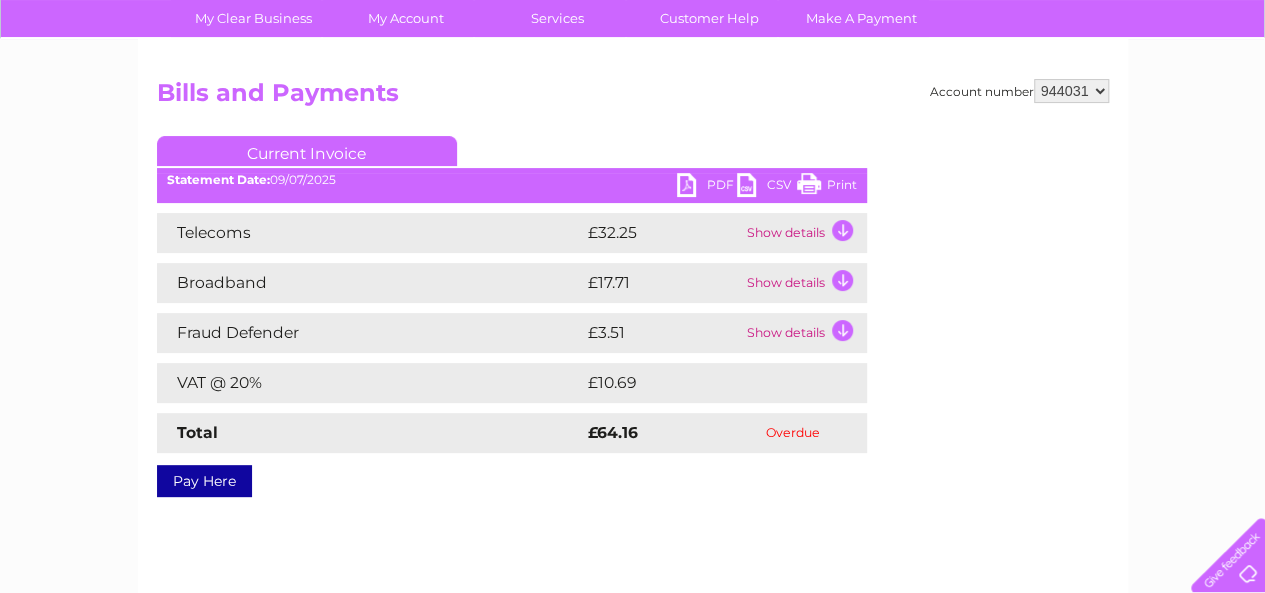 scroll, scrollTop: 147, scrollLeft: 0, axis: vertical 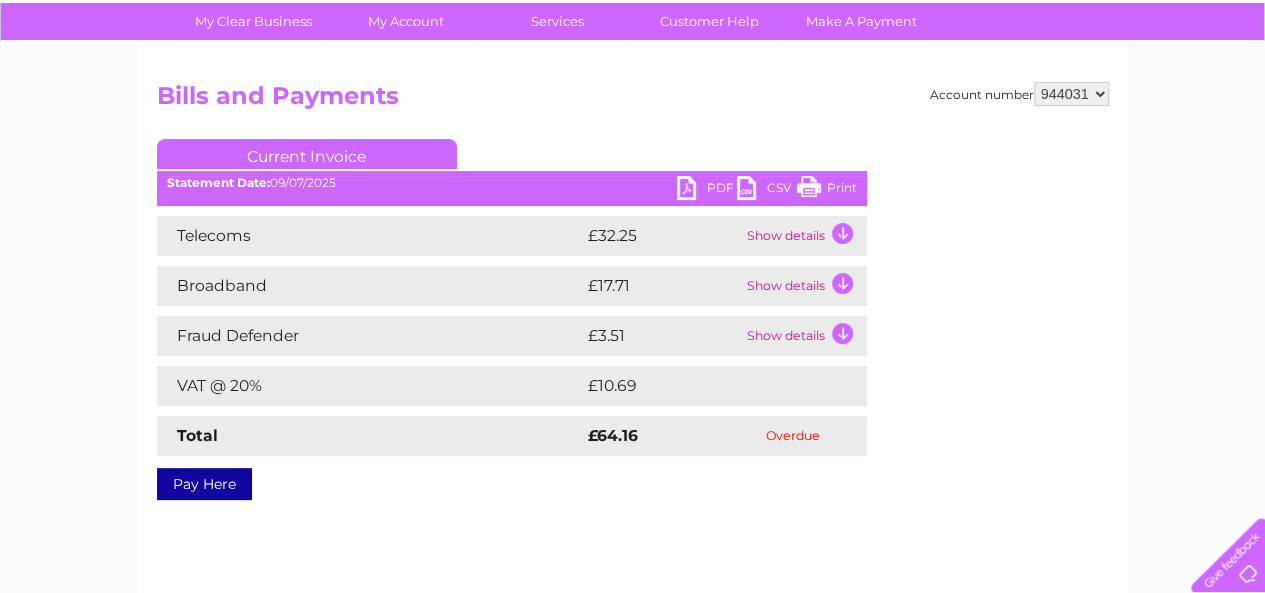 click on "PDF" at bounding box center (707, 190) 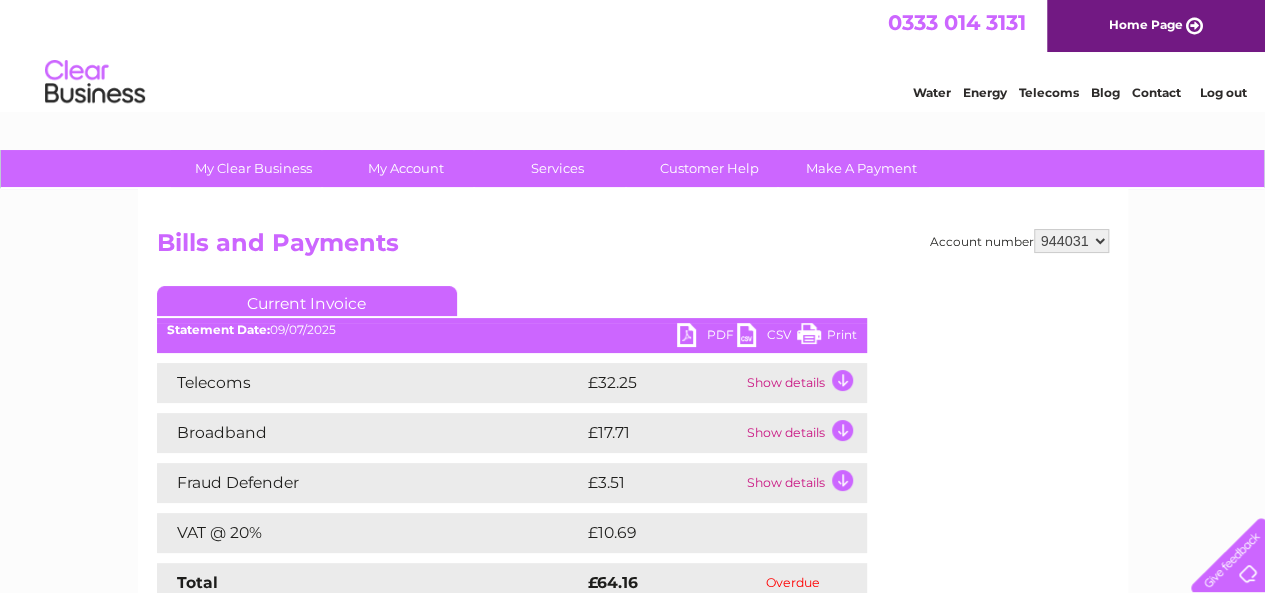 click on "Log out" at bounding box center [1222, 92] 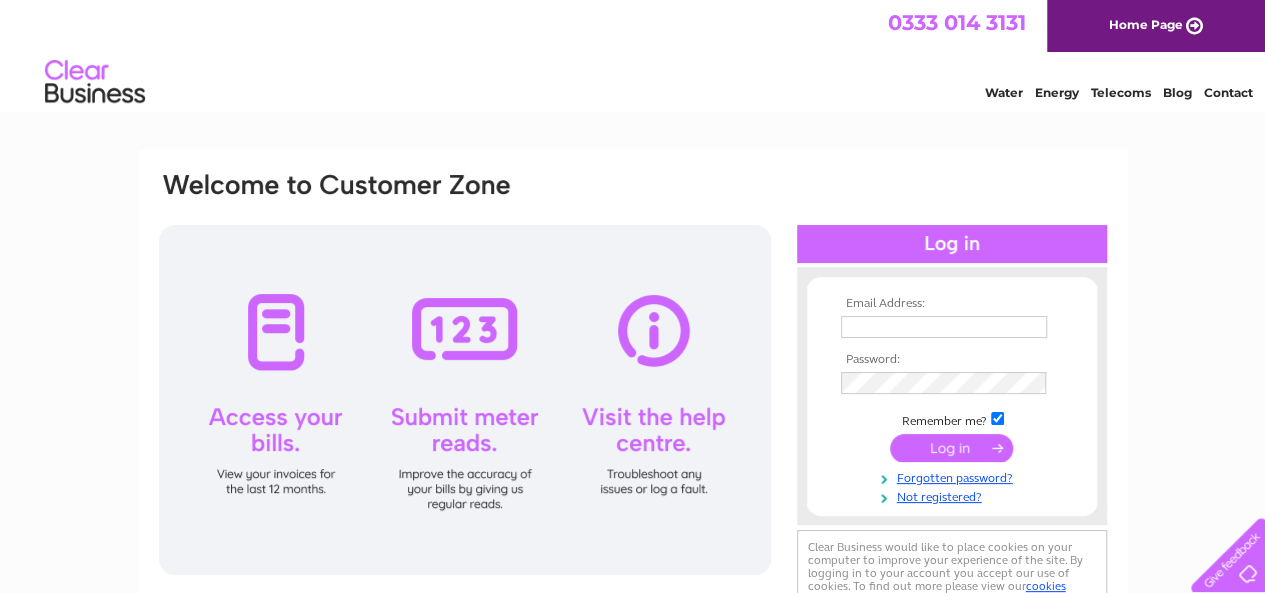 scroll, scrollTop: 0, scrollLeft: 0, axis: both 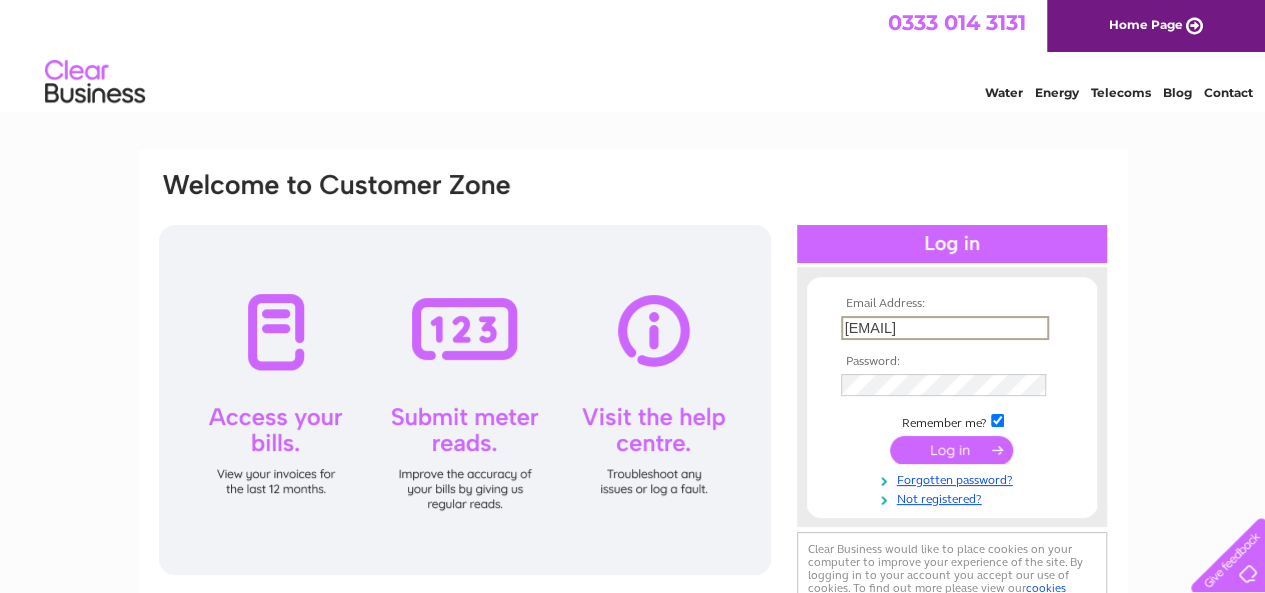click on "clare@theshipandmitre.com" at bounding box center (945, 328) 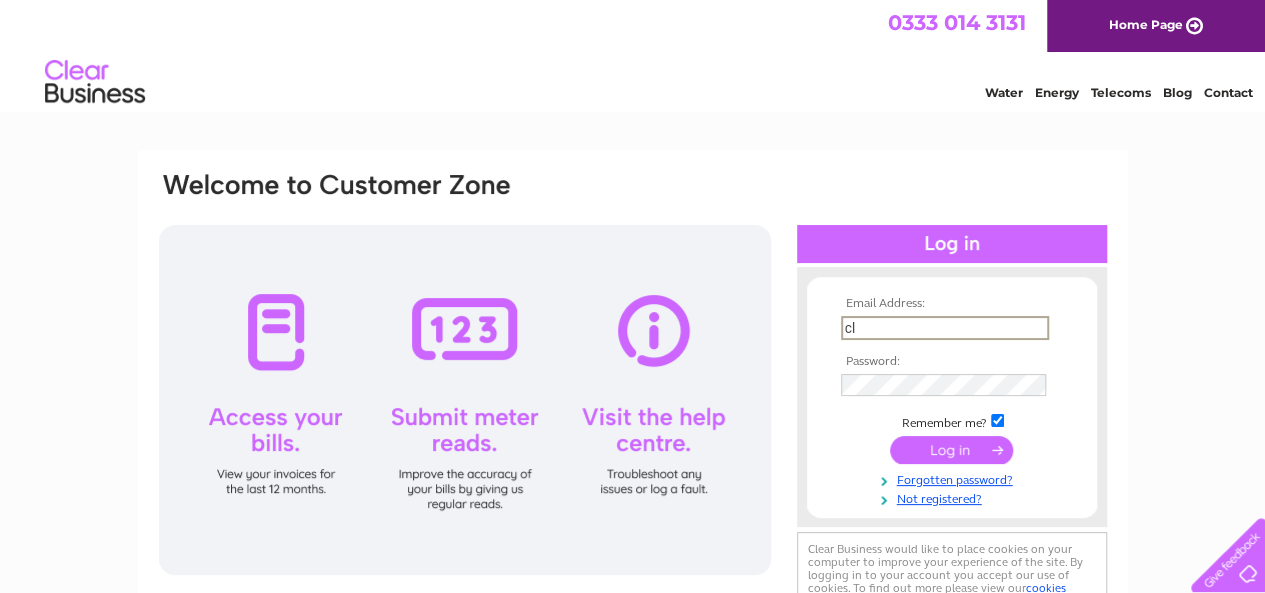 type on "c" 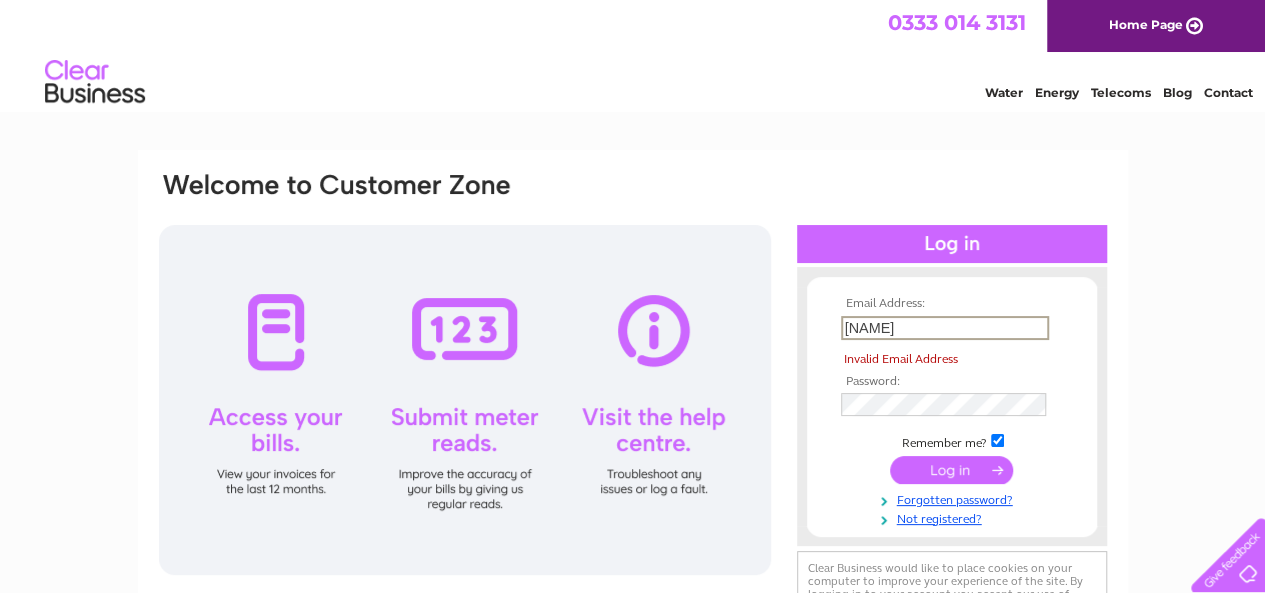 type on "stevedobby@hotmail.co.uk" 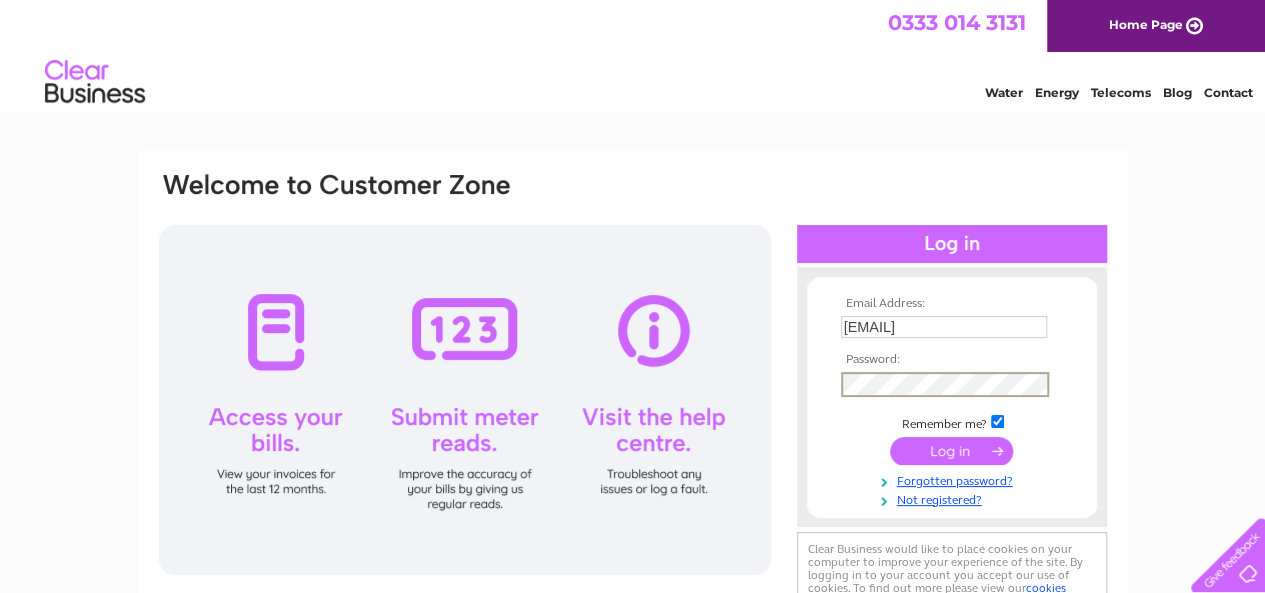 click at bounding box center [951, 451] 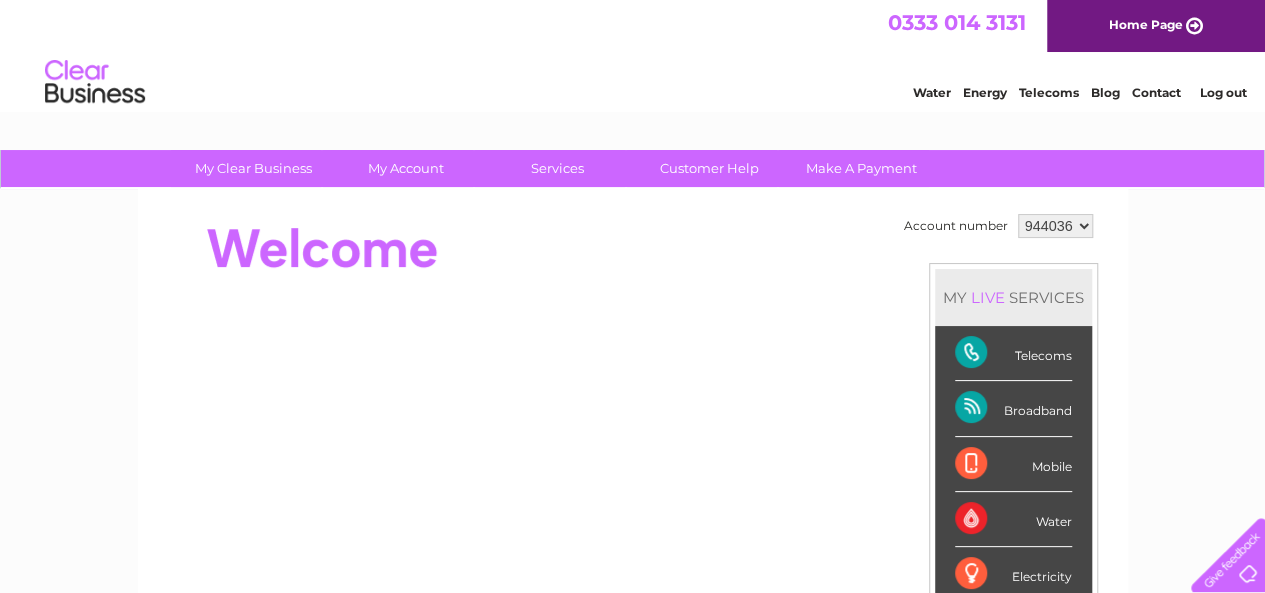scroll, scrollTop: 0, scrollLeft: 0, axis: both 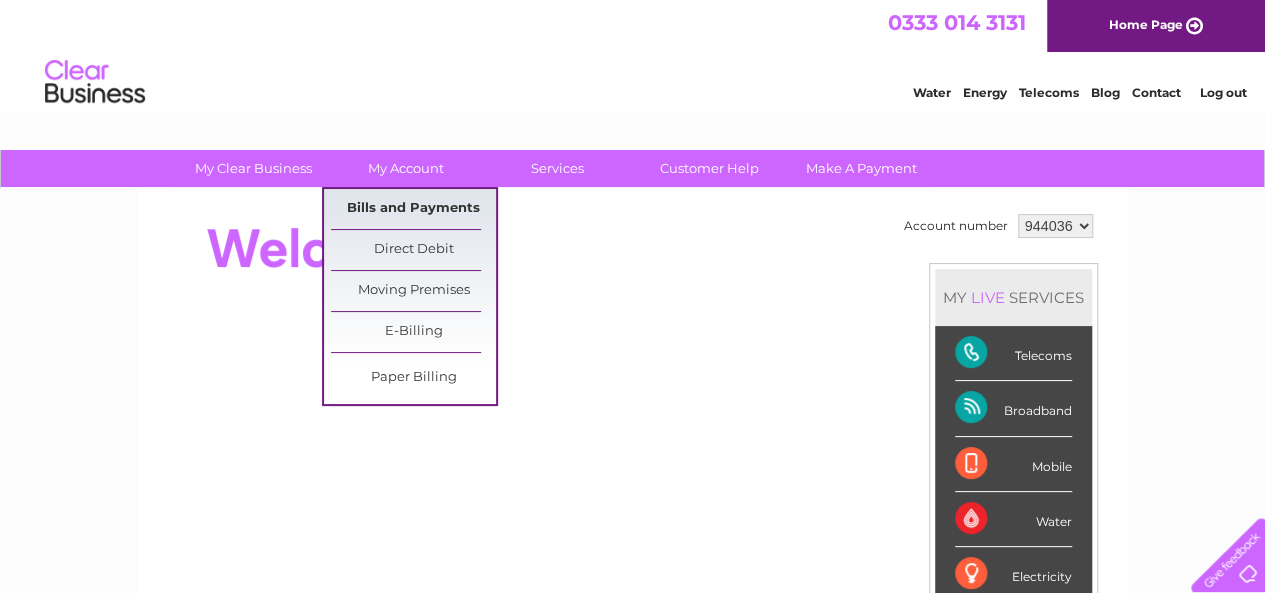 click on "Bills and Payments" at bounding box center [413, 209] 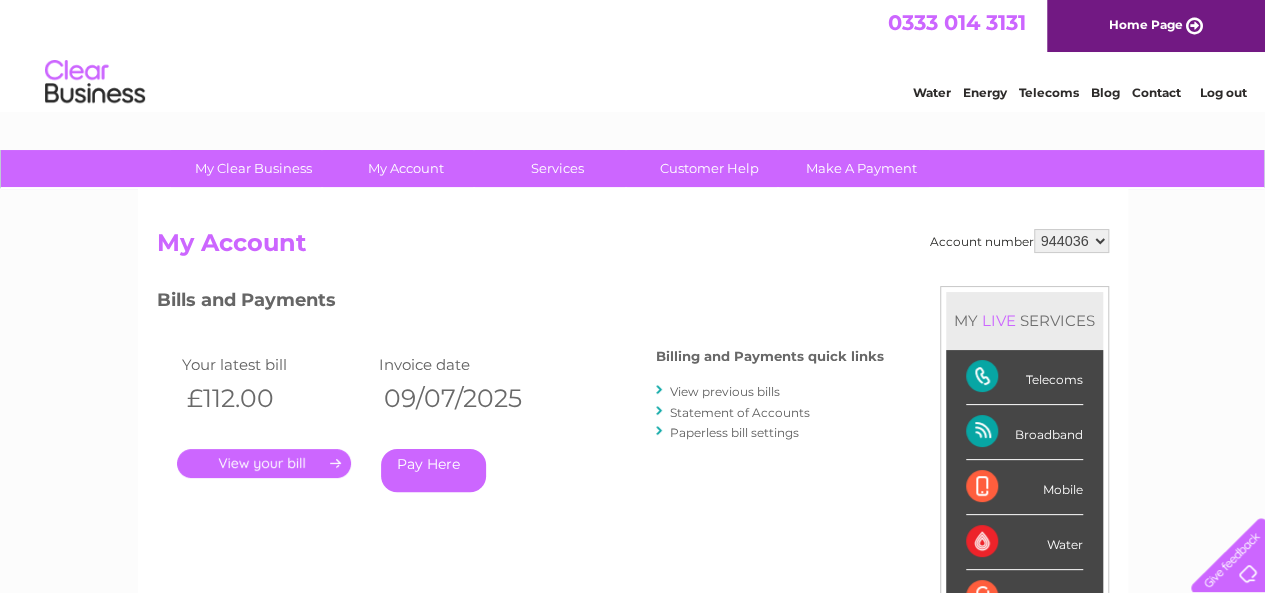 scroll, scrollTop: 0, scrollLeft: 0, axis: both 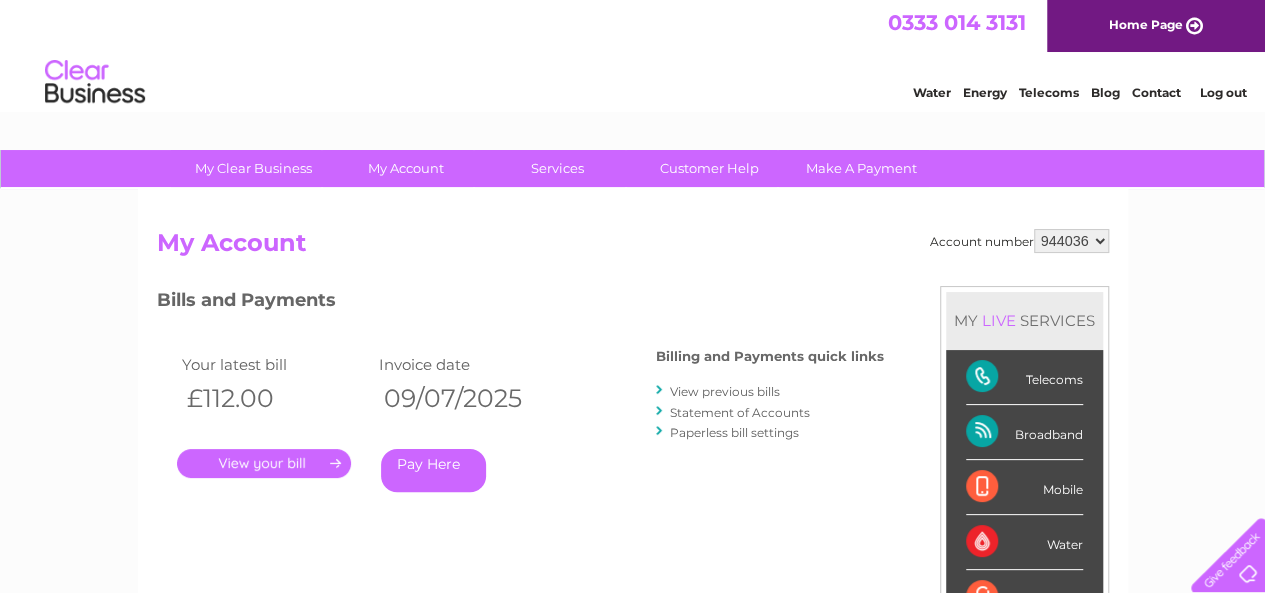 click on "." at bounding box center (264, 463) 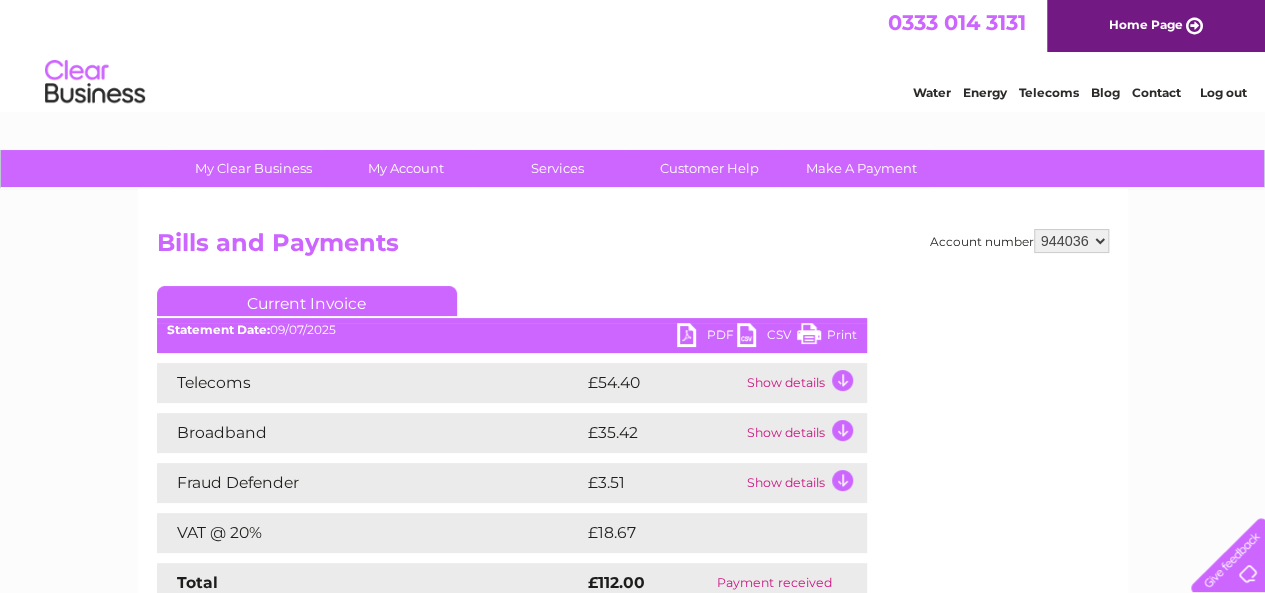 scroll, scrollTop: 0, scrollLeft: 0, axis: both 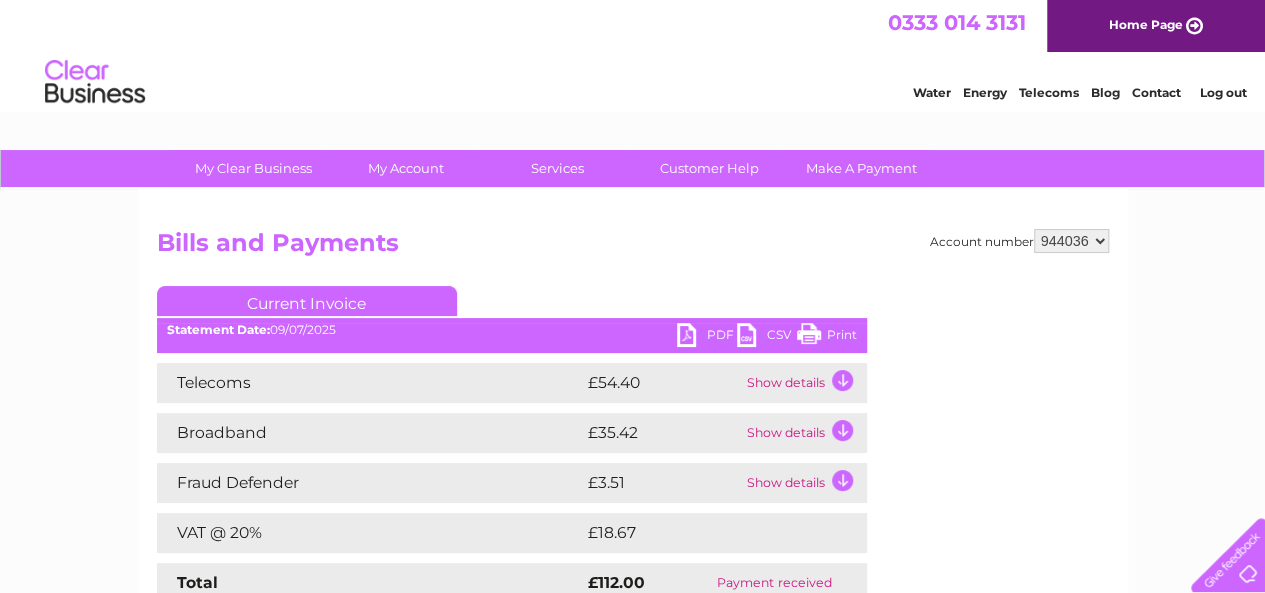 click on "PDF" at bounding box center (707, 337) 